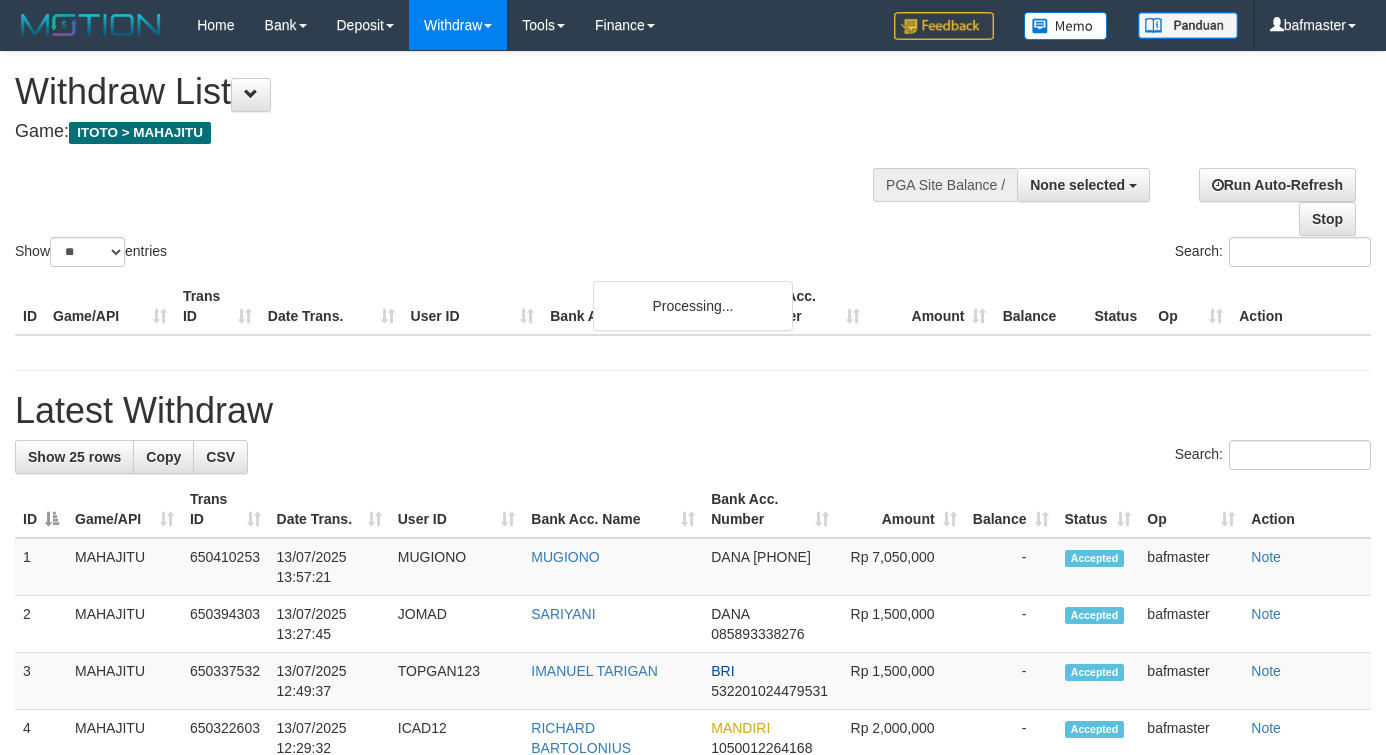 select 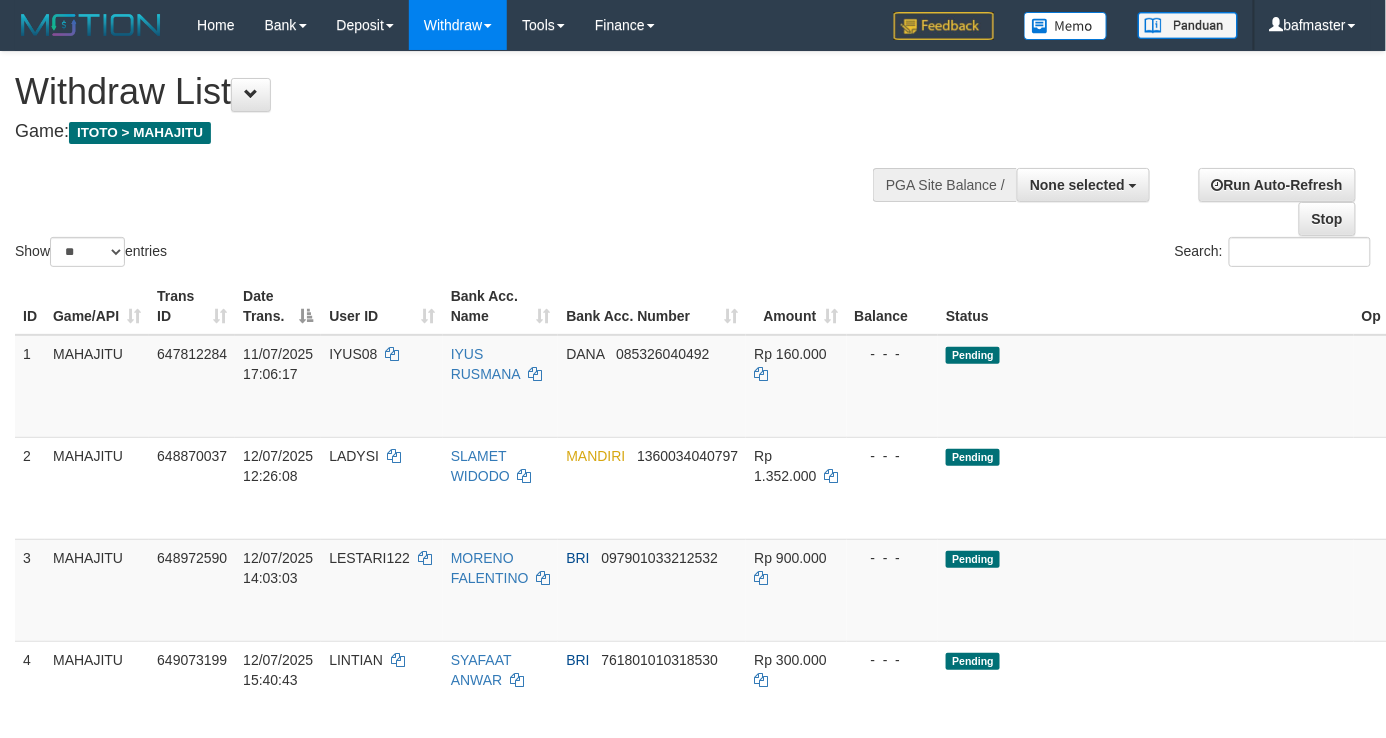 scroll, scrollTop: 793, scrollLeft: 0, axis: vertical 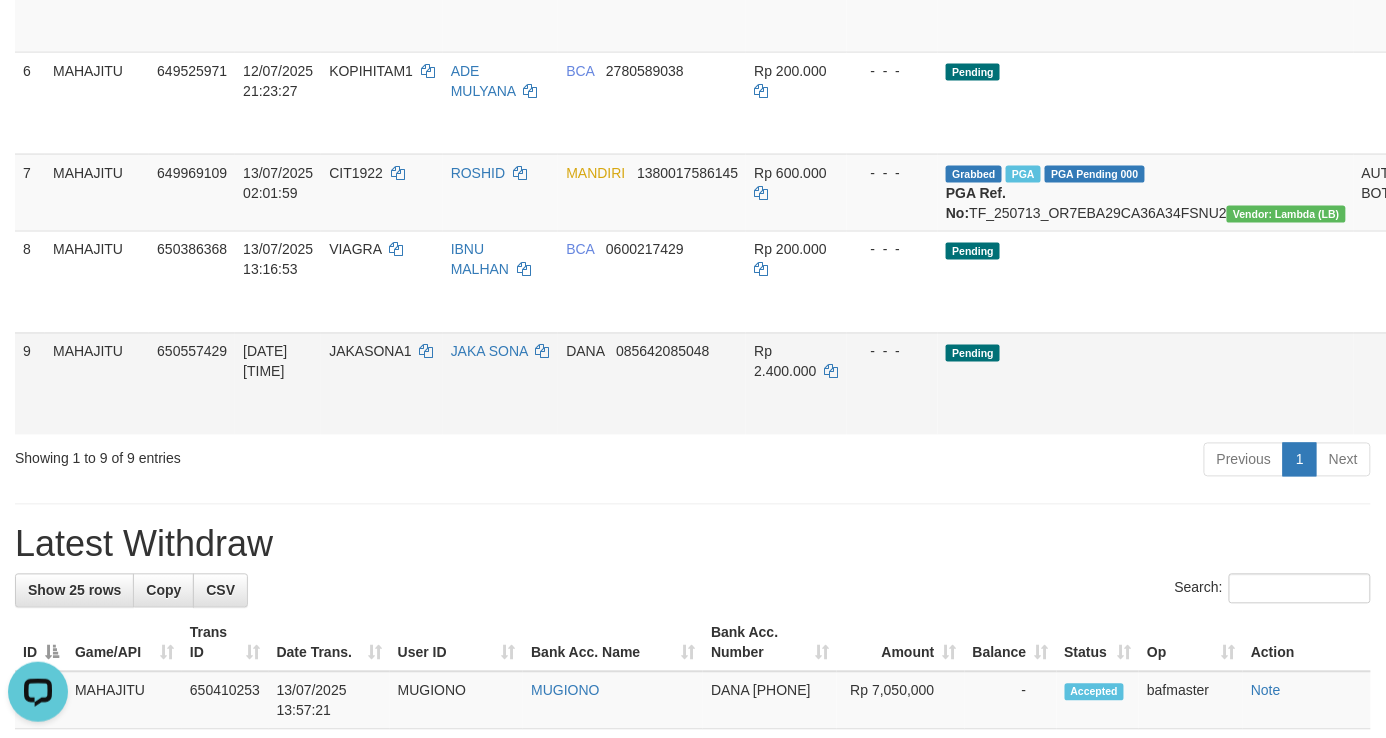 click on "Send PGA" at bounding box center [1461, 407] 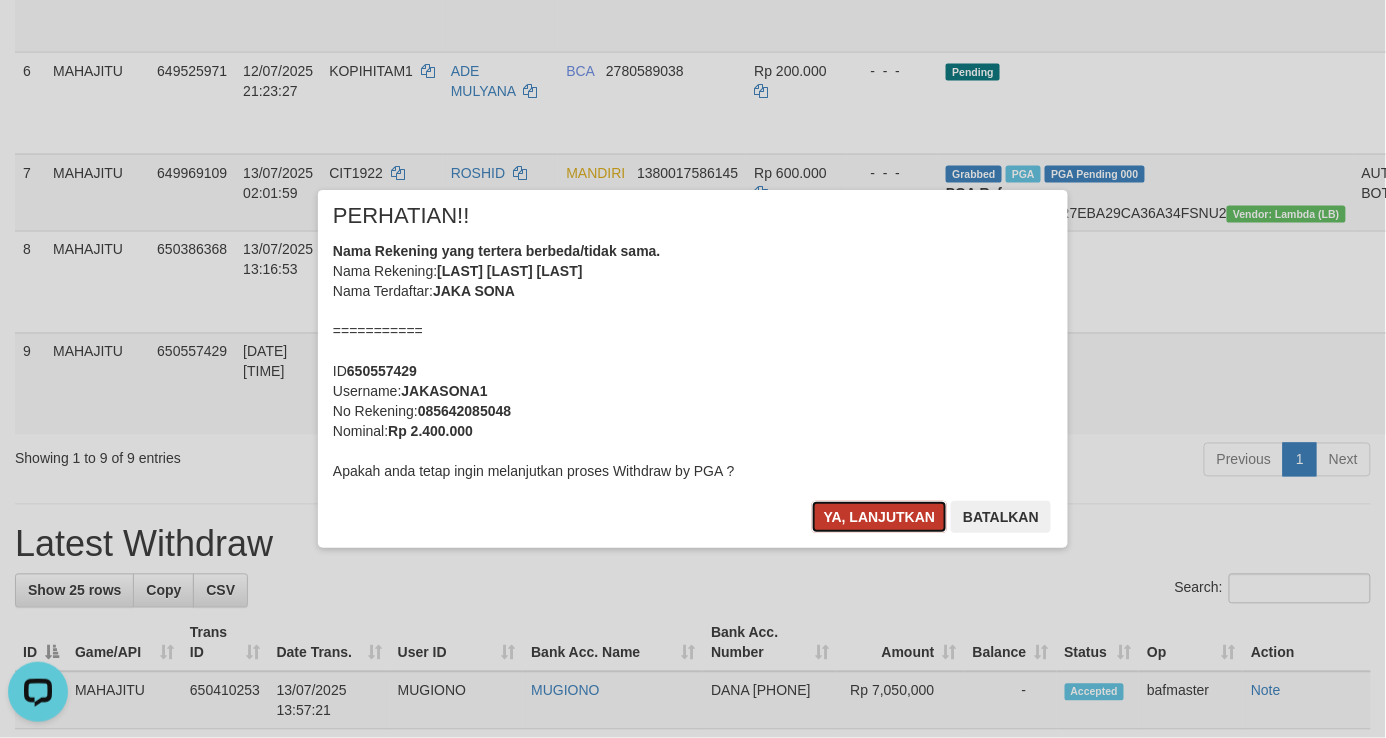 click on "Ya, lanjutkan" at bounding box center (880, 517) 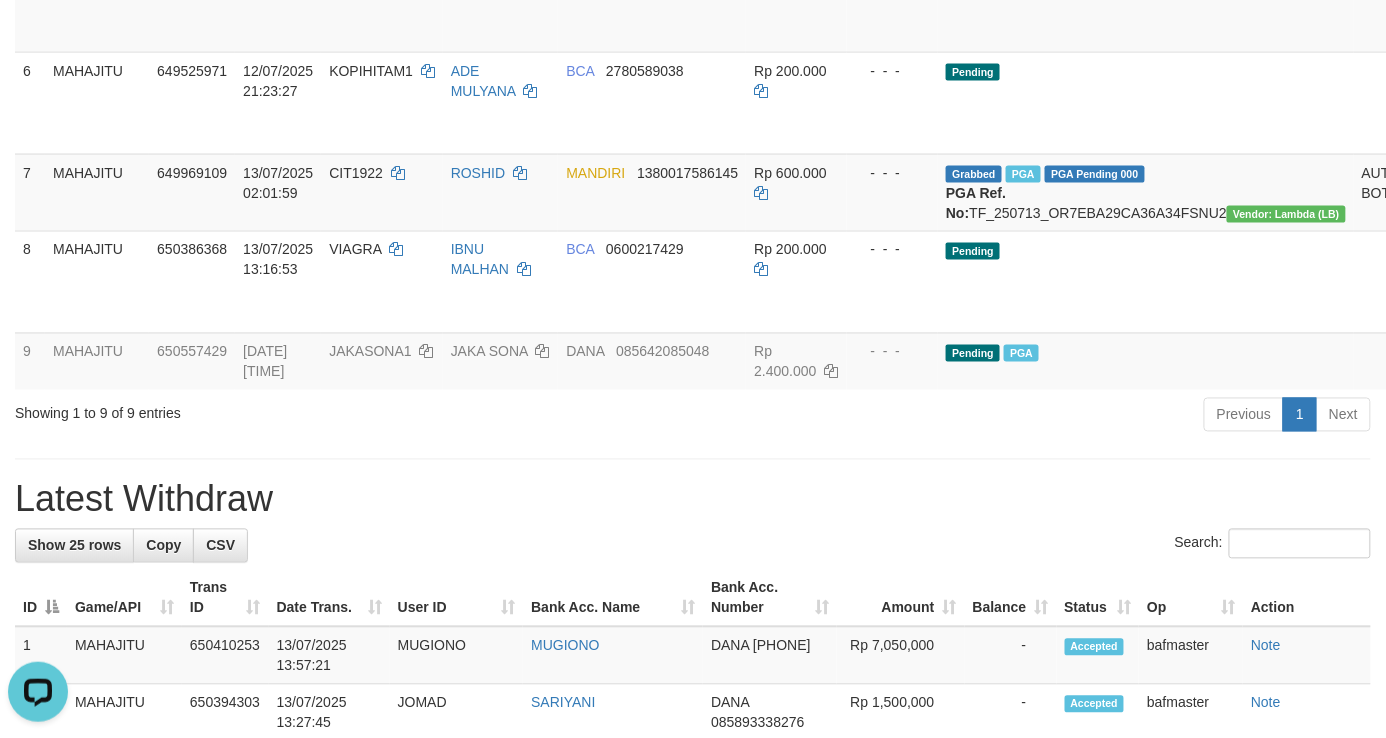 click on "**********" at bounding box center [693, 722] 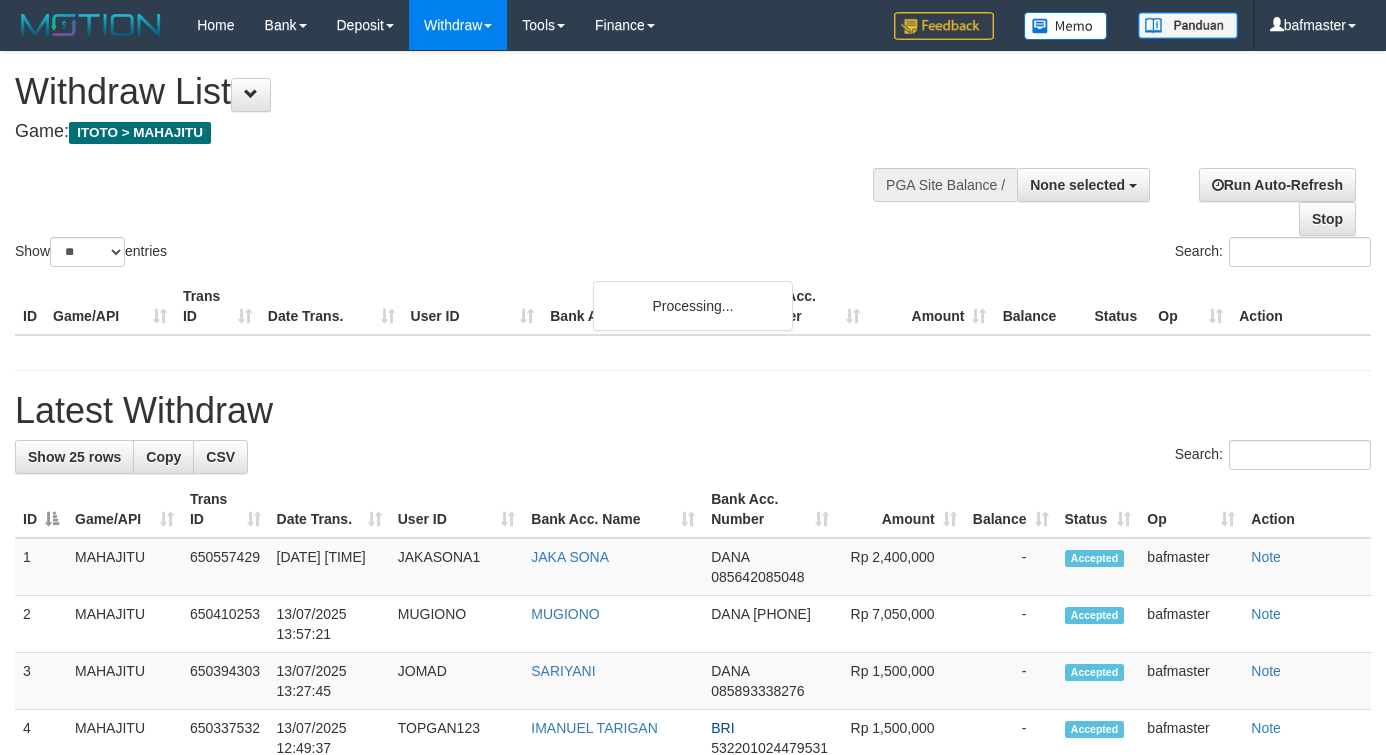 select 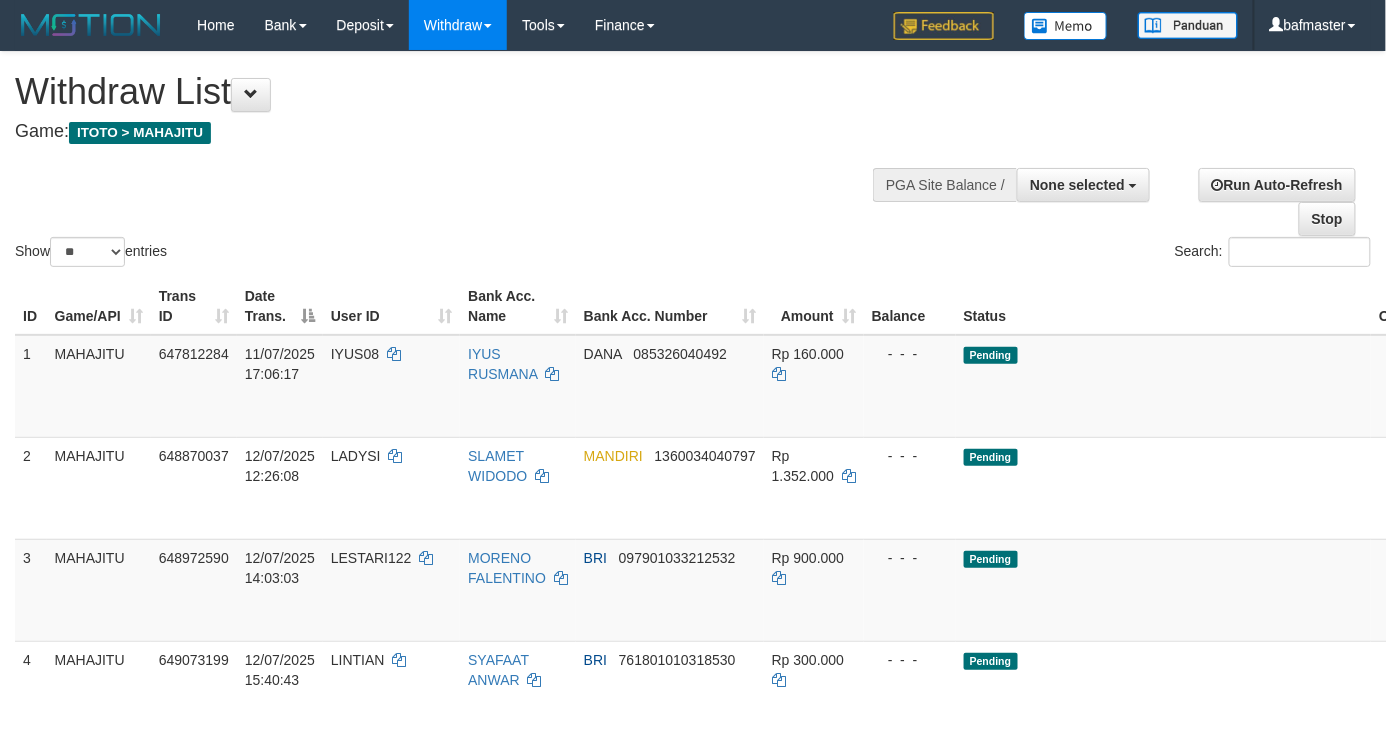 scroll, scrollTop: 1611, scrollLeft: 0, axis: vertical 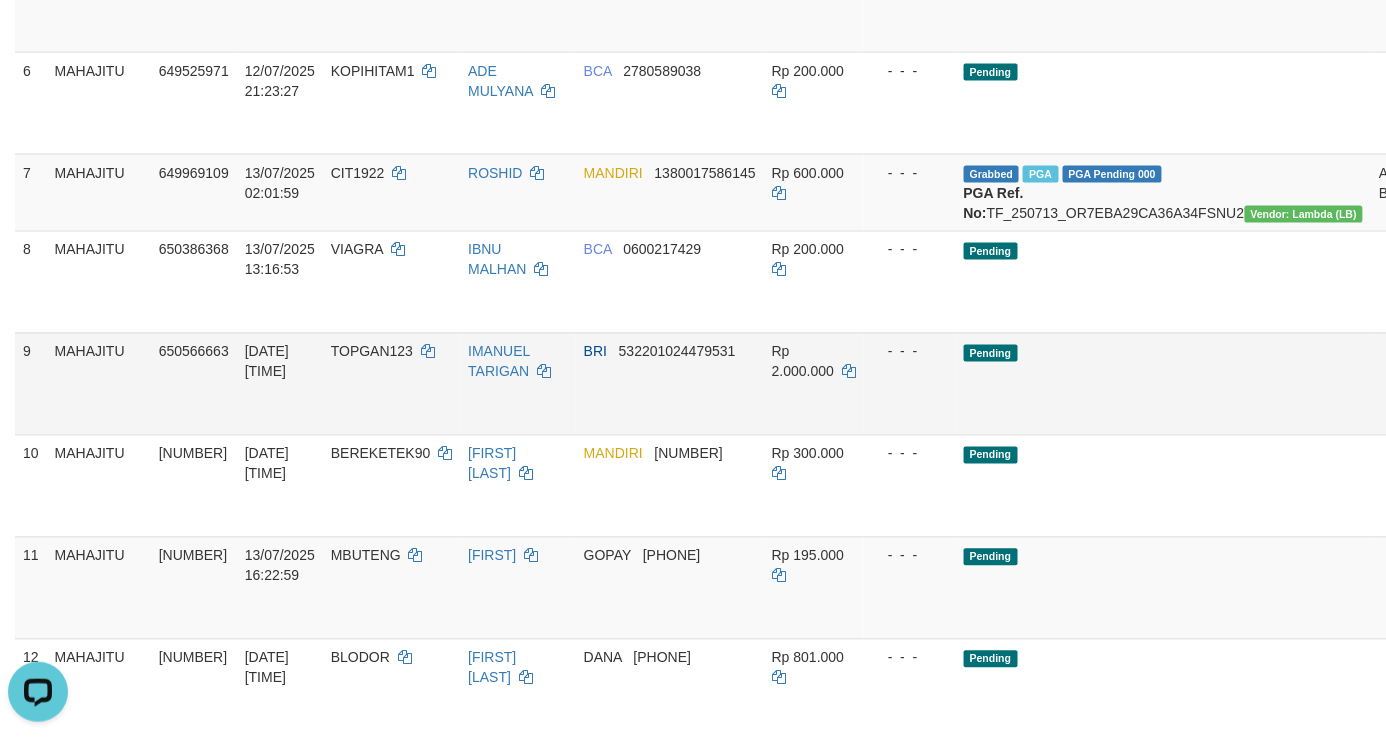 click on "Send PGA" at bounding box center [1478, 407] 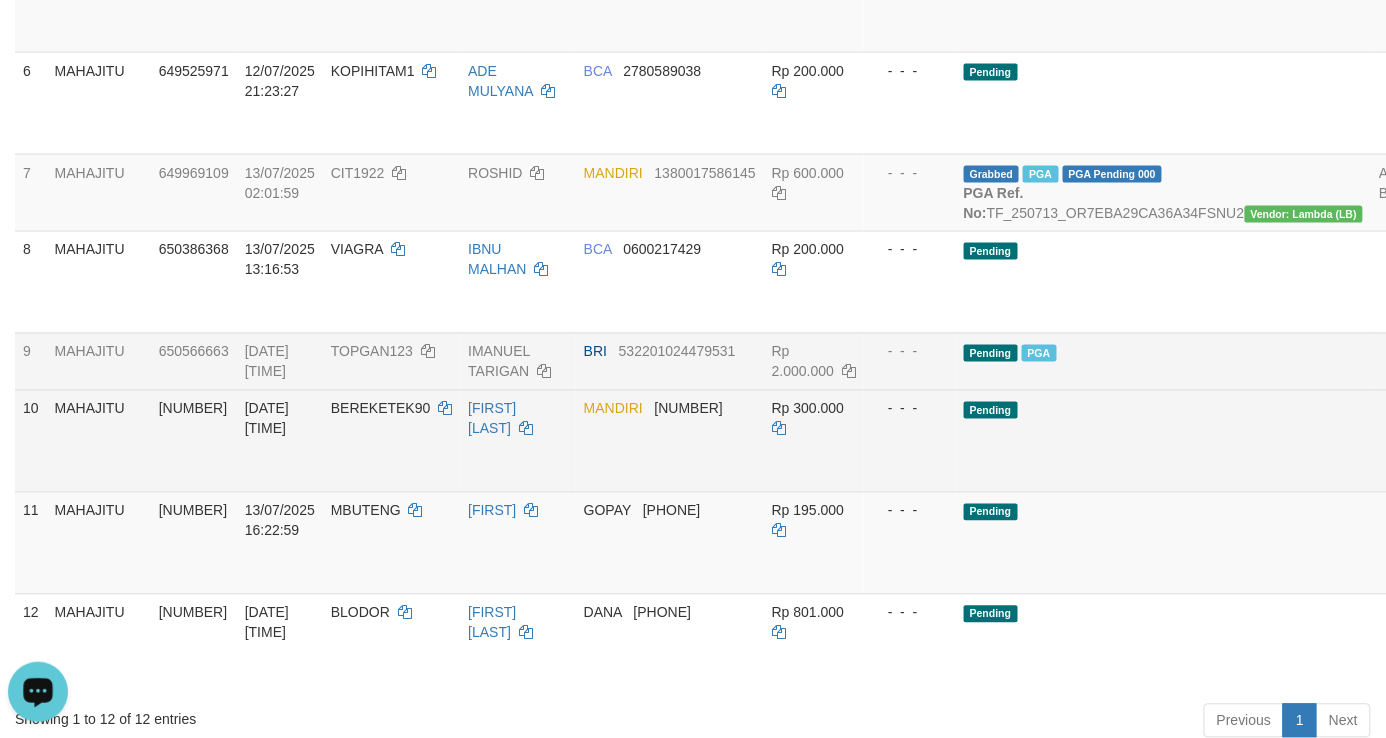 click on "BEREKETEK90" at bounding box center (391, 441) 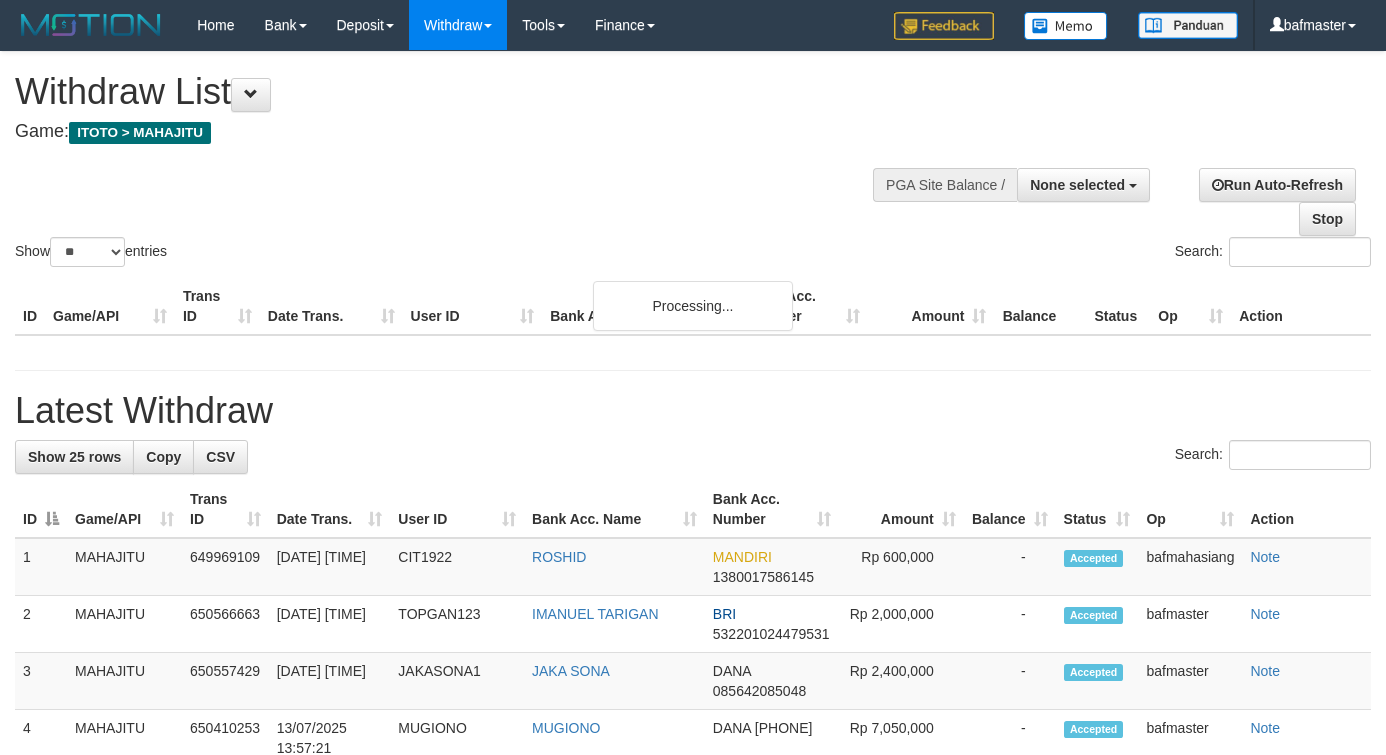 select 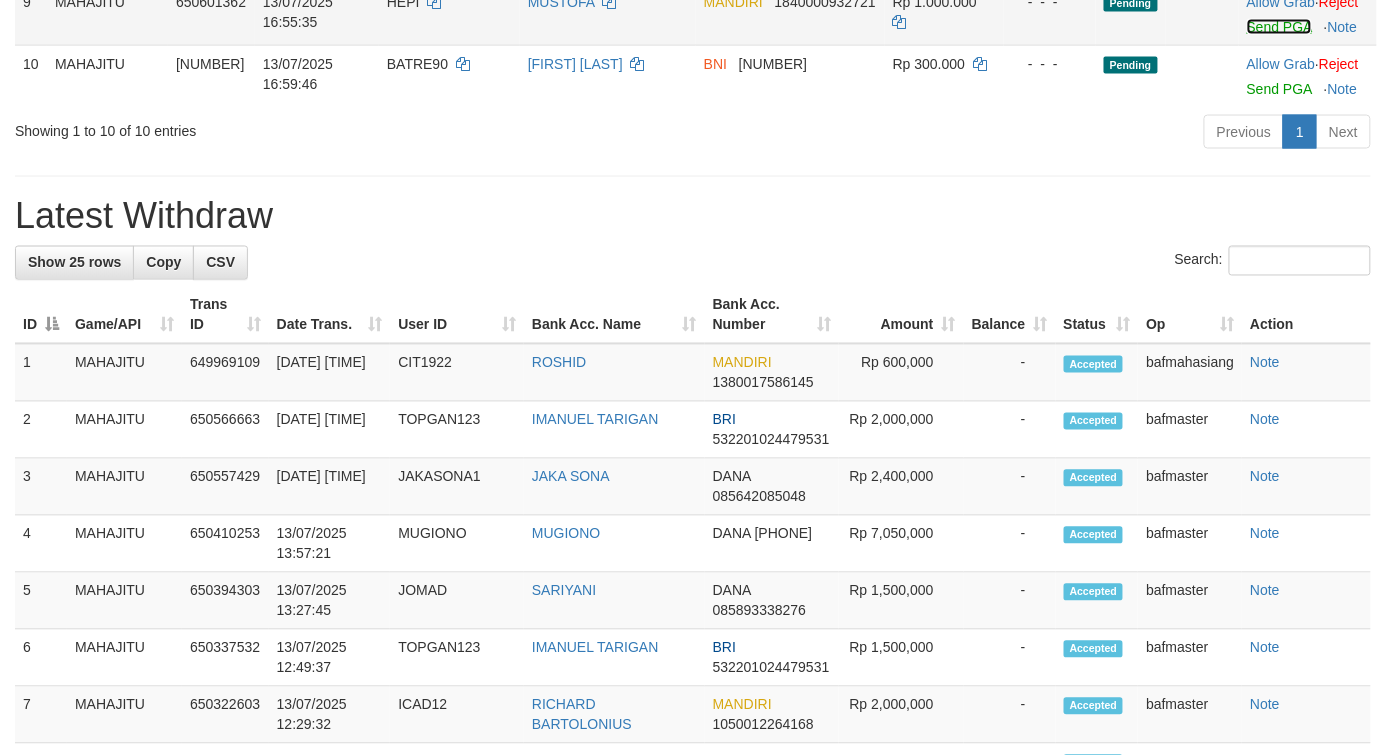 click on "Send PGA" at bounding box center [1279, 27] 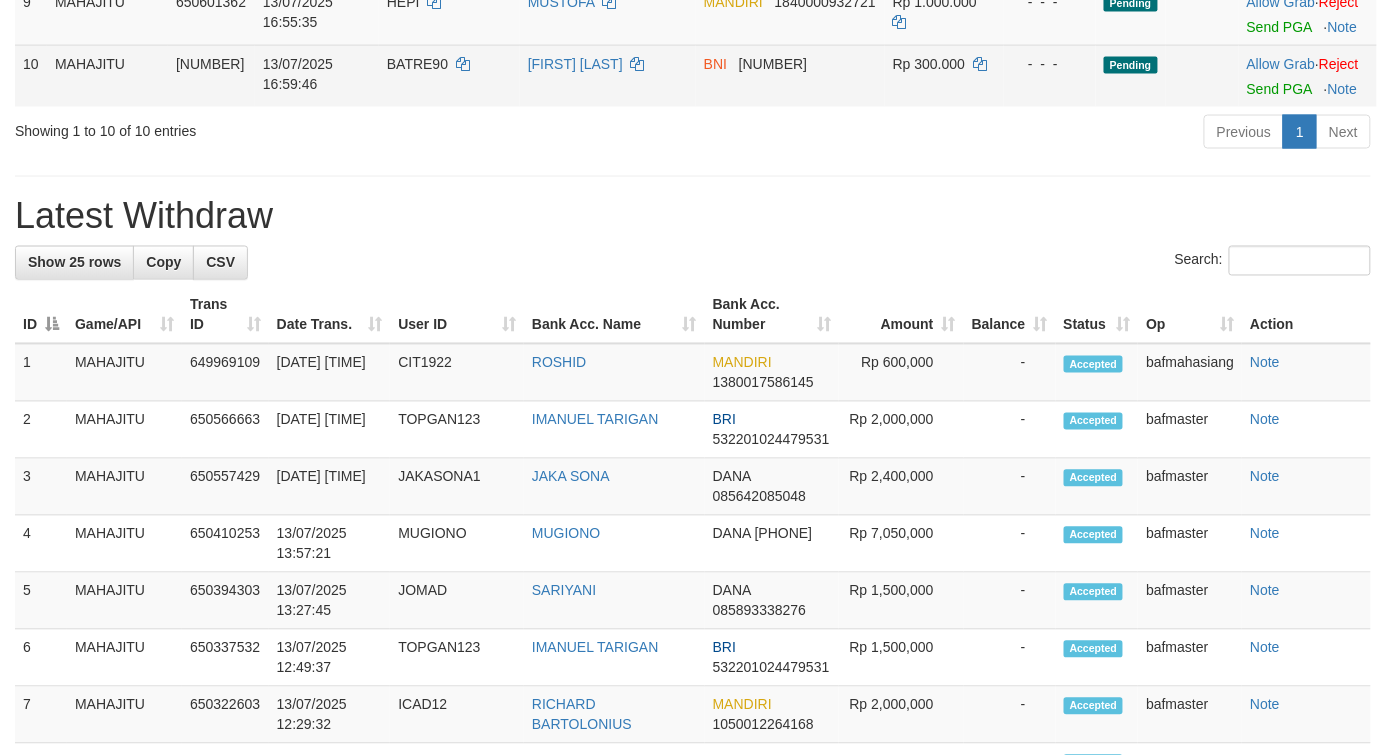 scroll, scrollTop: 798, scrollLeft: 0, axis: vertical 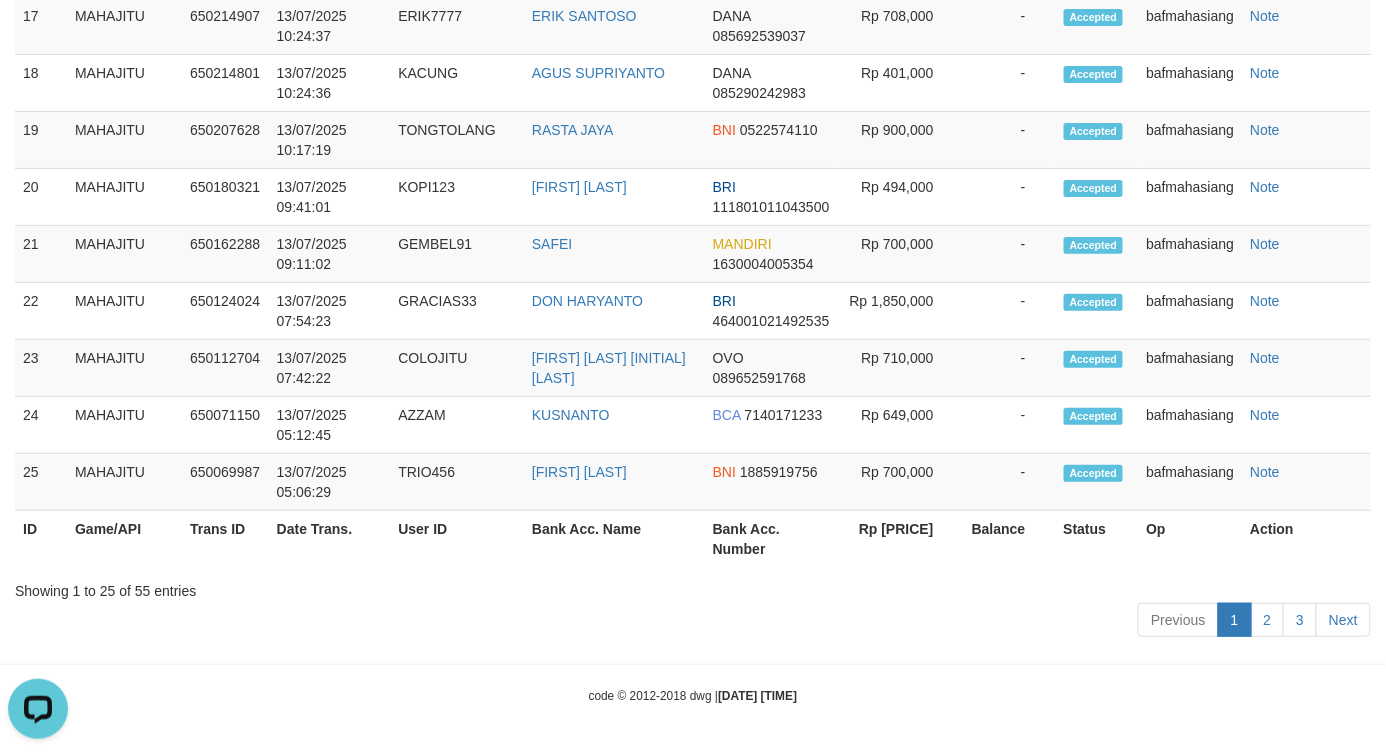 click on "Toggle navigation
Home
Bank
Account List
Load
By Website
Group
[ITOTO]												MAHAJITU
Mutasi Bank
Search
Sync
Note Mutasi
Deposit
DPS Fetch
DPS List
History
PGA History
Note DPS" at bounding box center (693, -674) 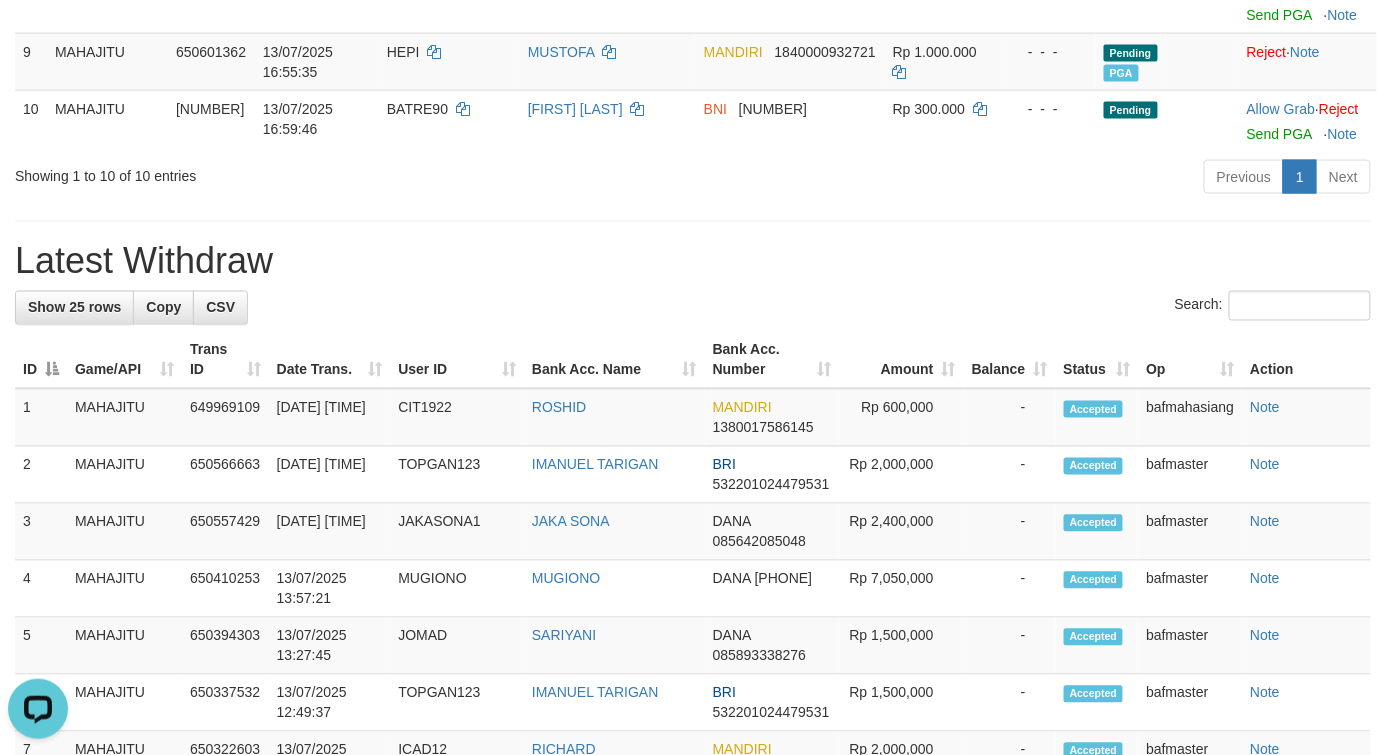 scroll, scrollTop: 984, scrollLeft: 0, axis: vertical 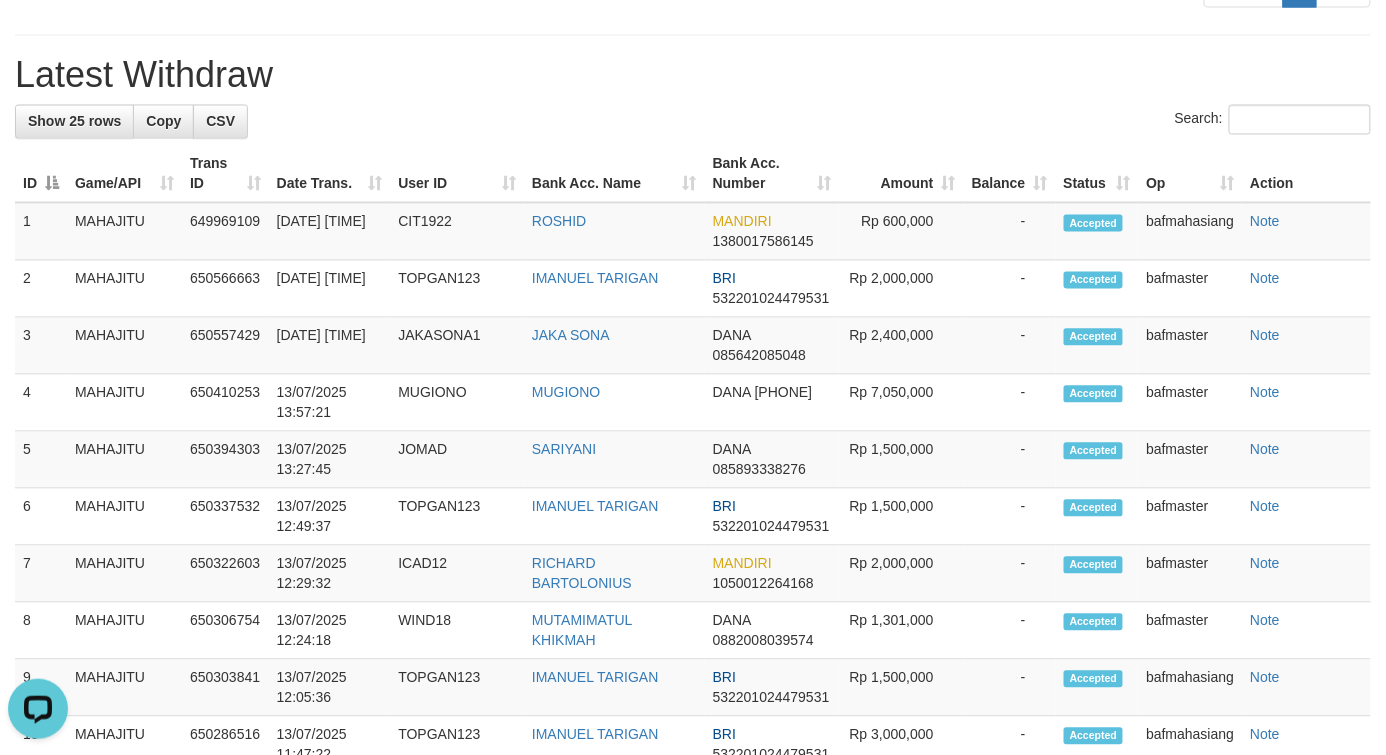 click on "**********" at bounding box center [693, 415] 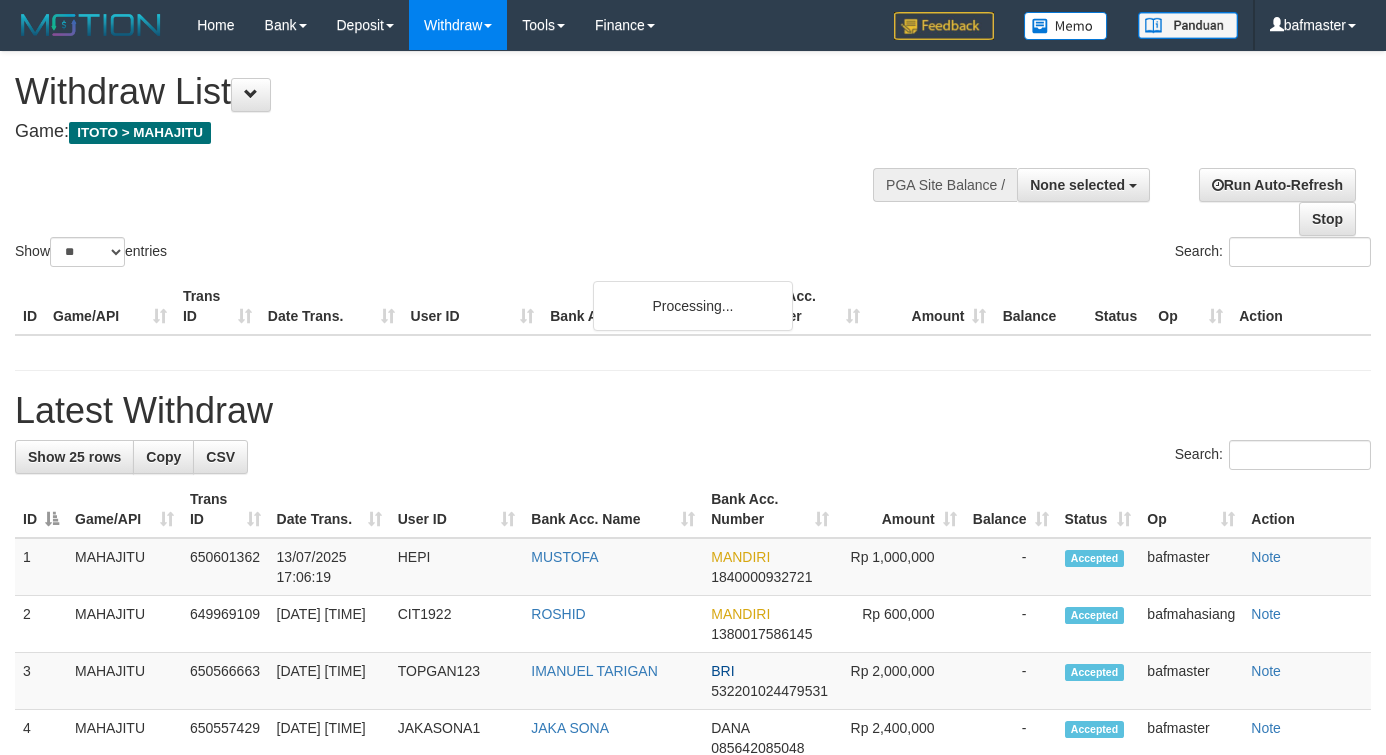 select 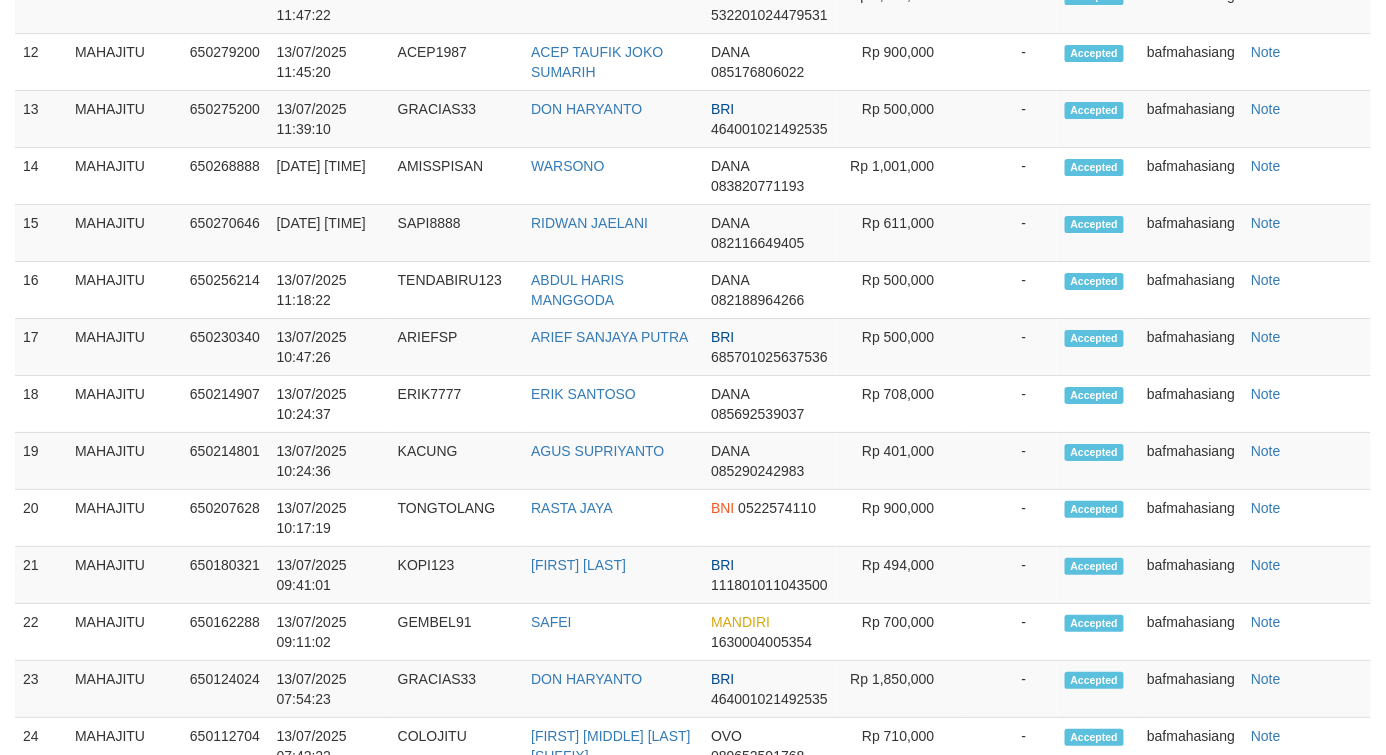 scroll, scrollTop: 994, scrollLeft: 0, axis: vertical 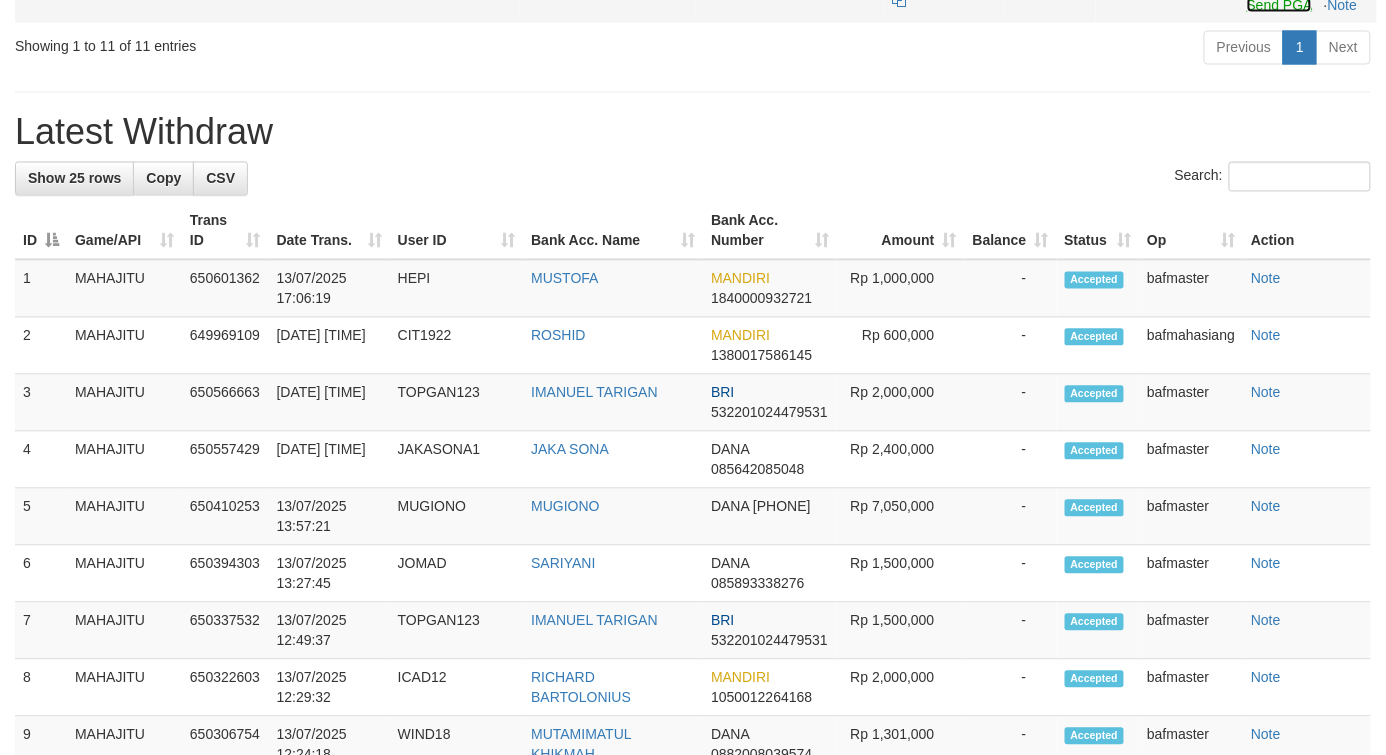 click on "Send PGA" at bounding box center (1279, 5) 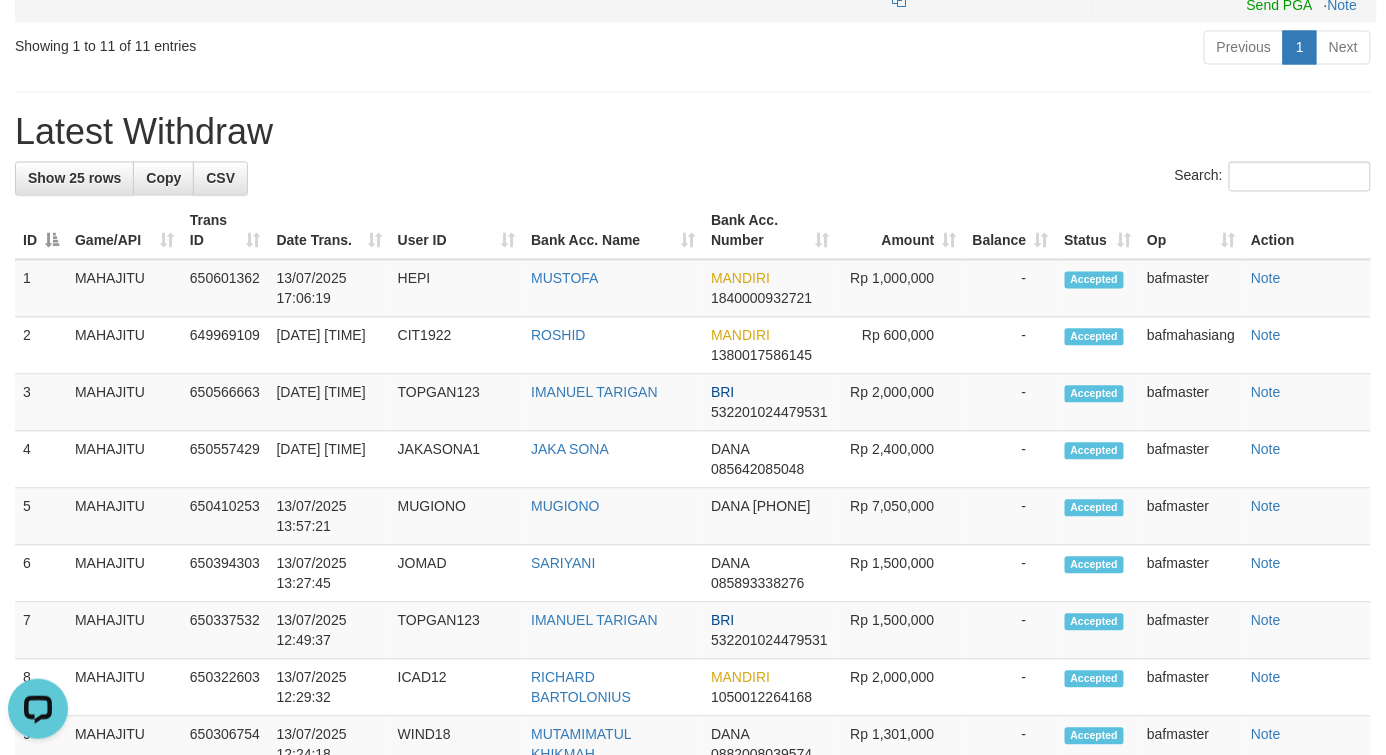 scroll, scrollTop: 0, scrollLeft: 0, axis: both 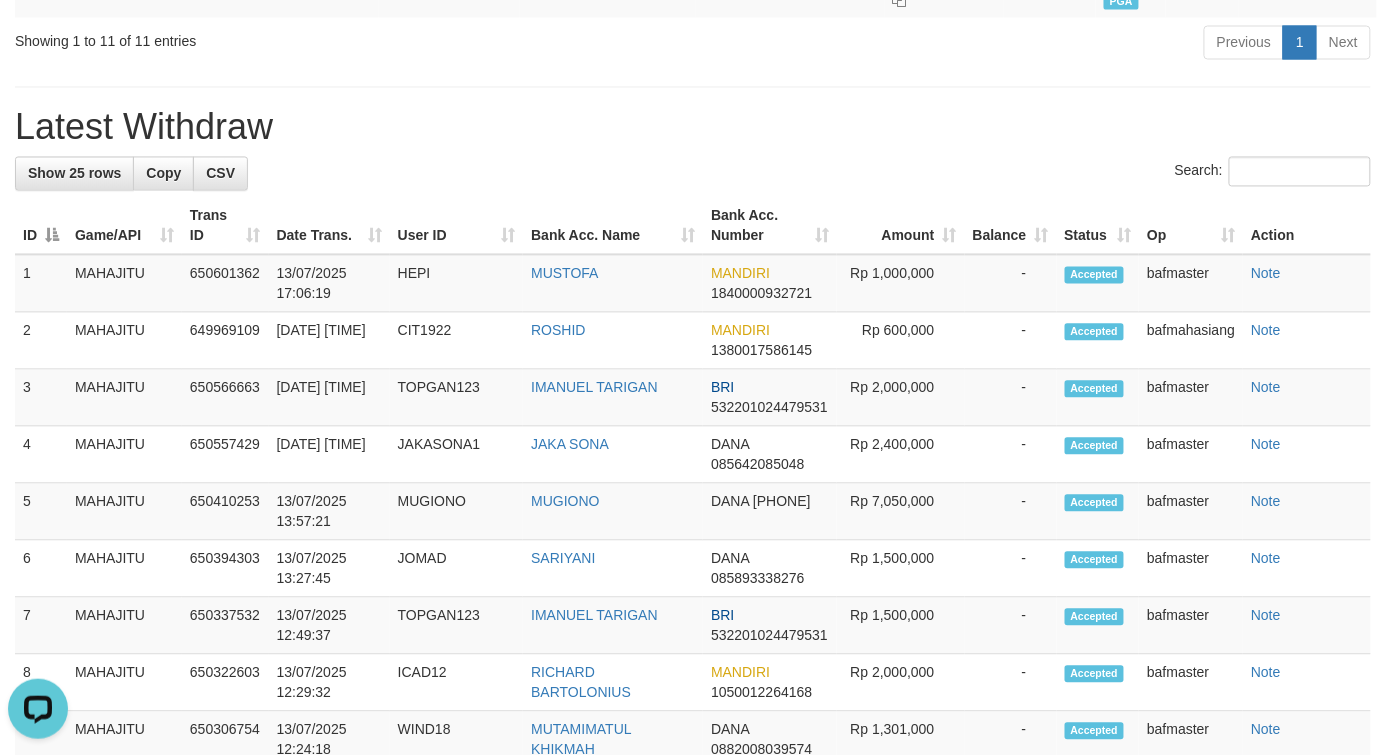 click on "**********" at bounding box center [693, 436] 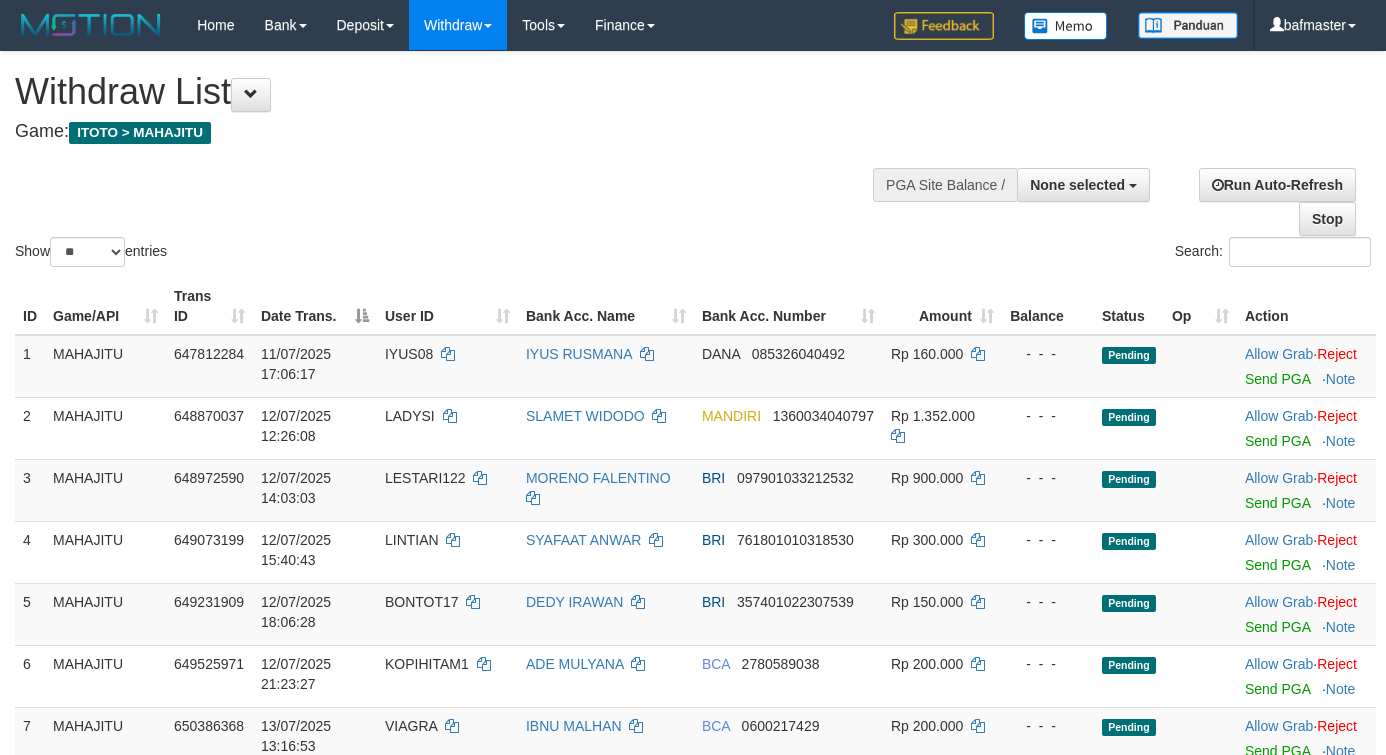 select 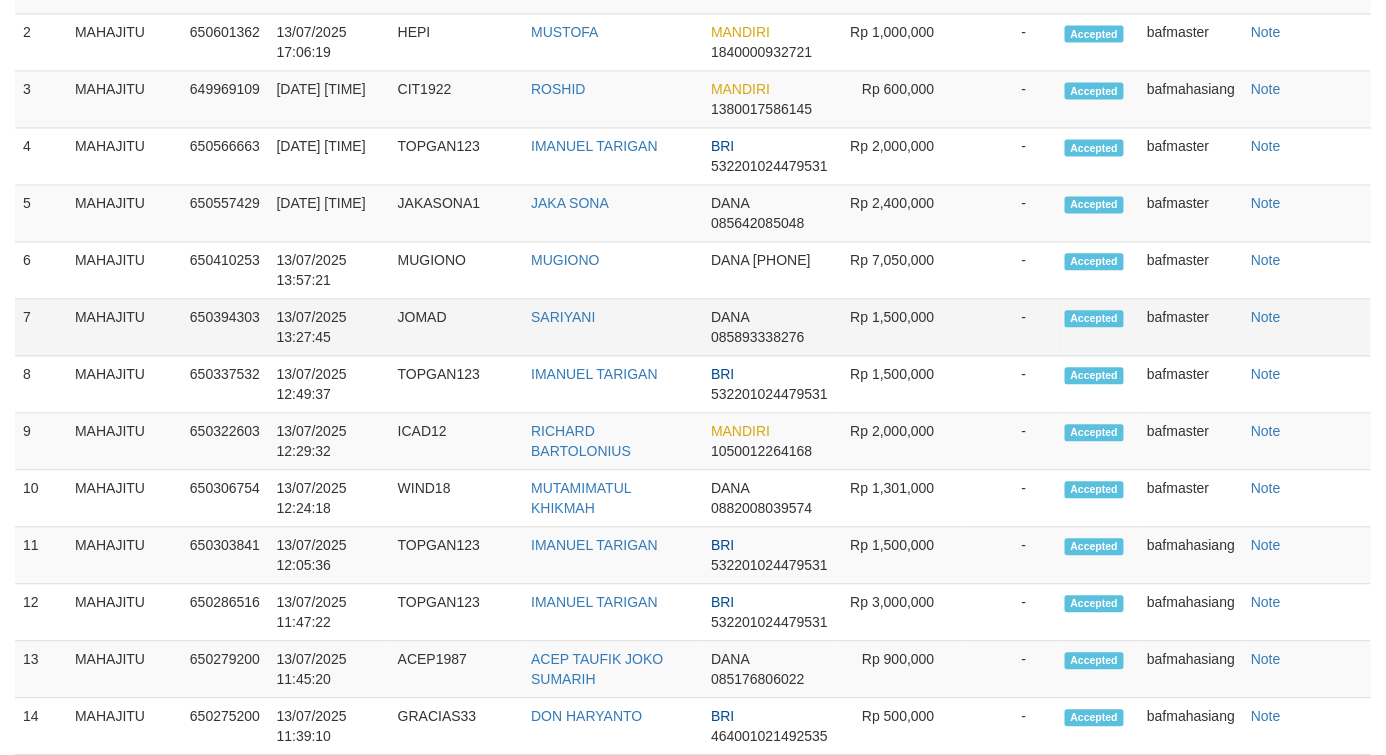 scroll, scrollTop: 994, scrollLeft: 0, axis: vertical 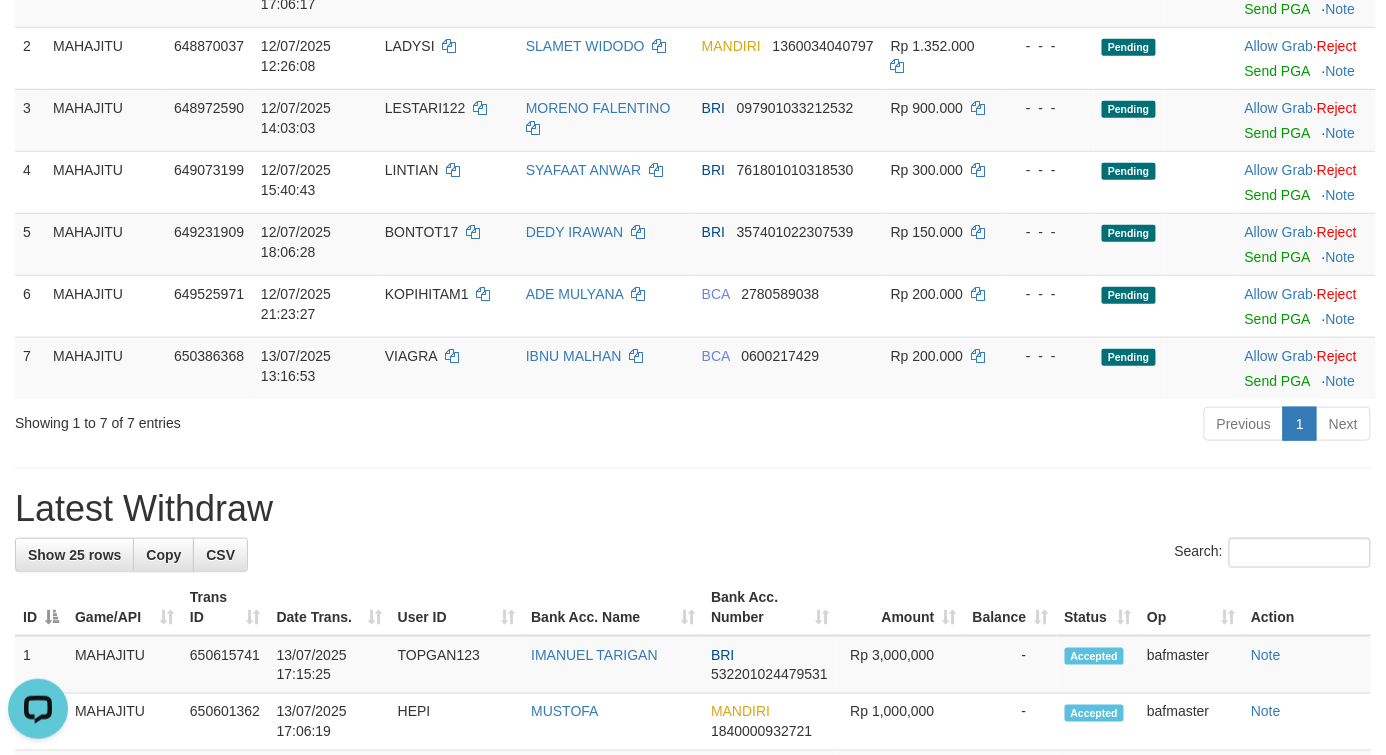 click on "Latest Withdraw" at bounding box center (693, 509) 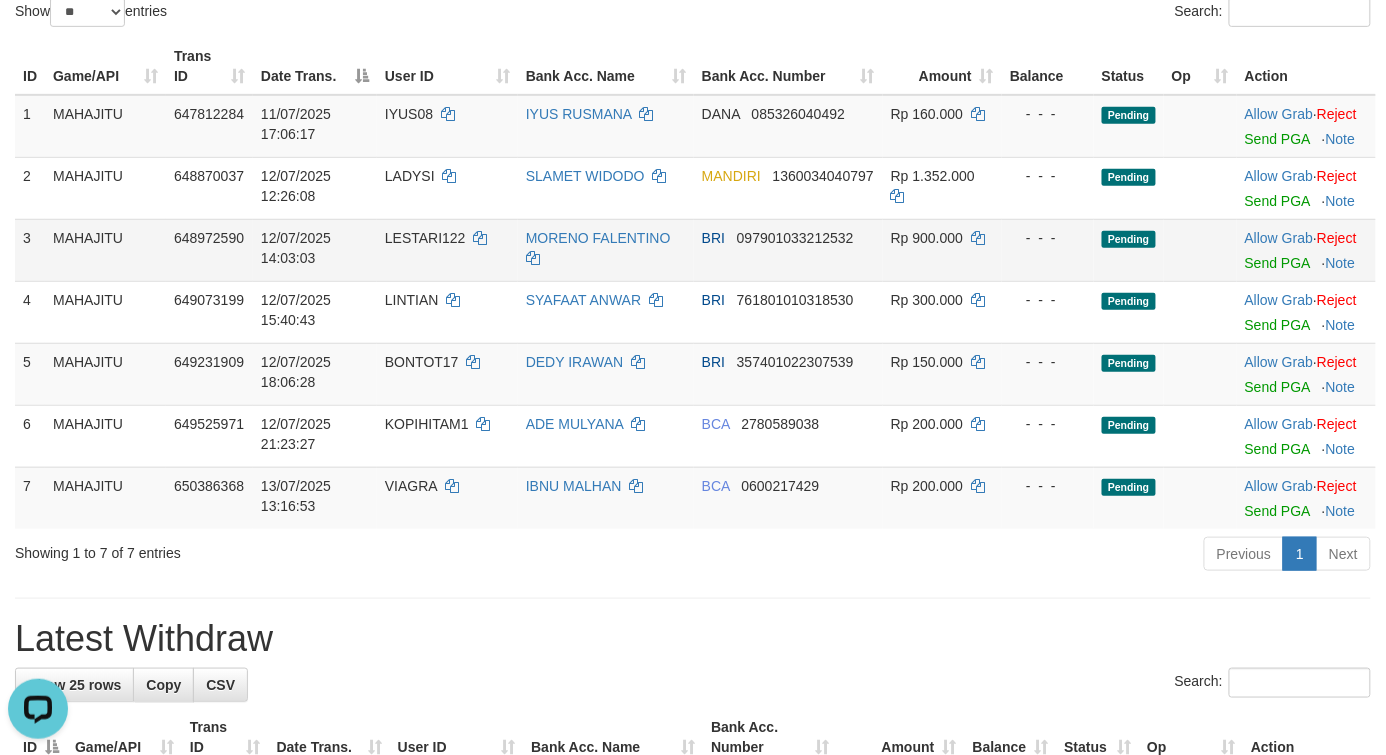 scroll, scrollTop: 0, scrollLeft: 0, axis: both 